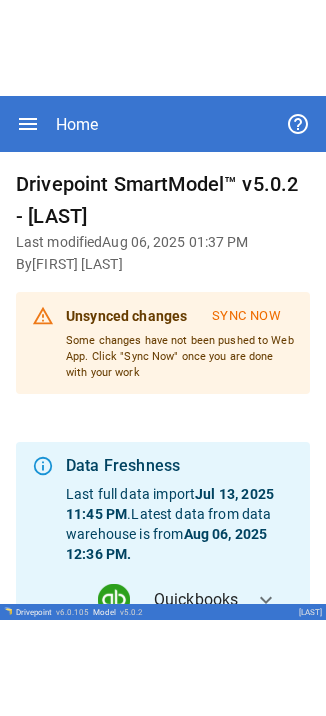 scroll, scrollTop: 0, scrollLeft: 0, axis: both 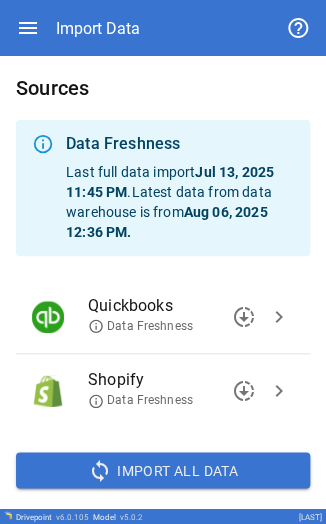 click on "chevron_right" at bounding box center [279, 391] 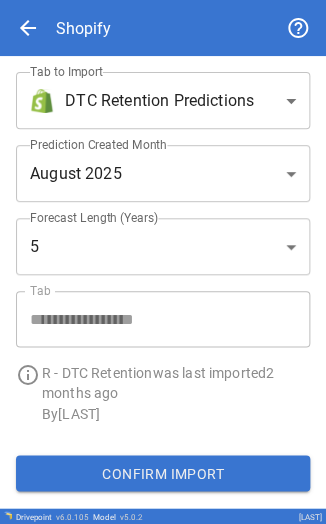 click on "By [LAST] Confirm Import Drivepoint v 6.0.105 Model v 5.0.2 [LAST]" at bounding box center (163, 262) 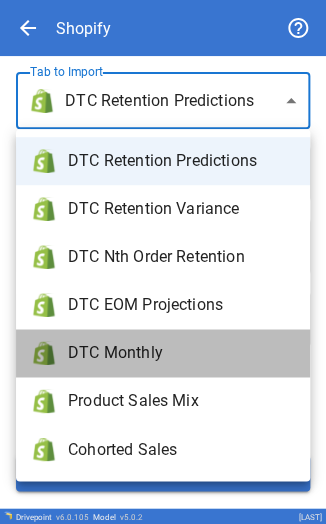 click on "DTC Monthly" at bounding box center (181, 353) 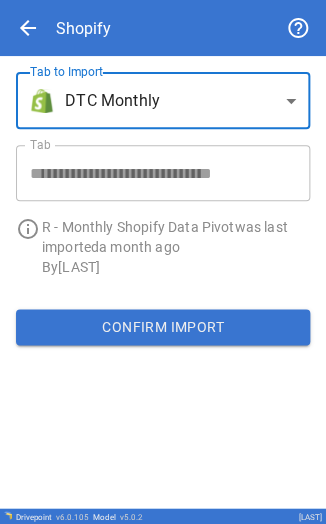click on "By [LAST] Confirm Import Drivepoint v 6.0.105 Model v 5.0.2 [LAST]" at bounding box center (163, 262) 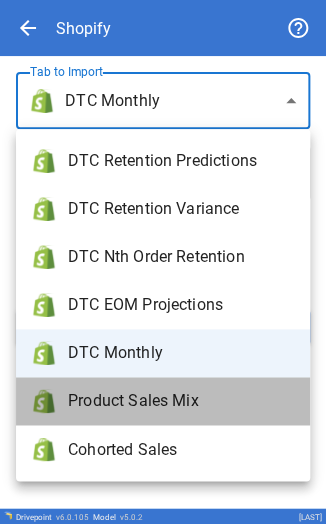 click on "Product Sales Mix" at bounding box center (181, 401) 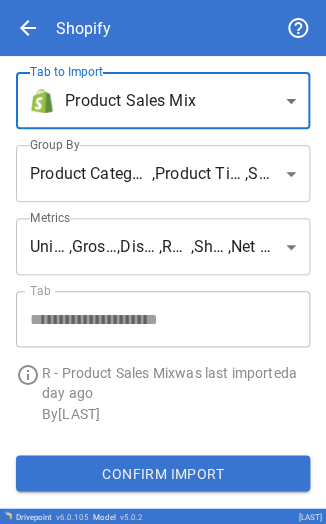 click on "**********" at bounding box center (155, 238) 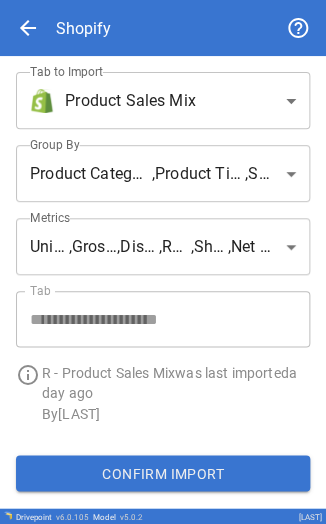 click on "By [LAST] Confirm Import Drivepoint v 6.0.105 Model v 5.0.2 [LAST]" at bounding box center (163, 262) 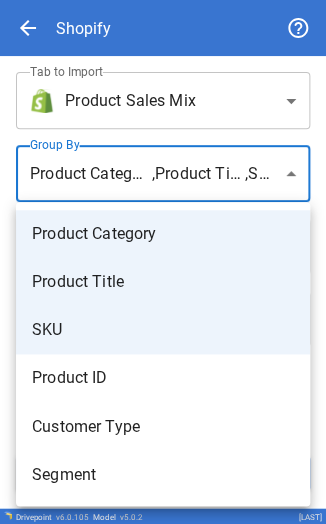 click at bounding box center [163, 262] 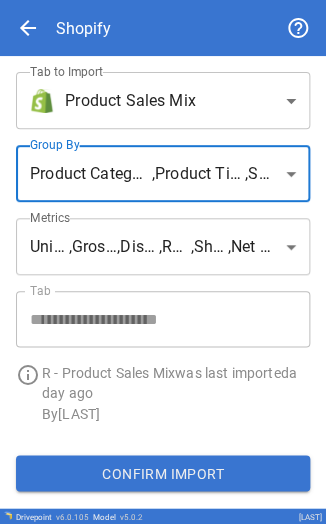 click on "By [LAST]" at bounding box center [163, 262] 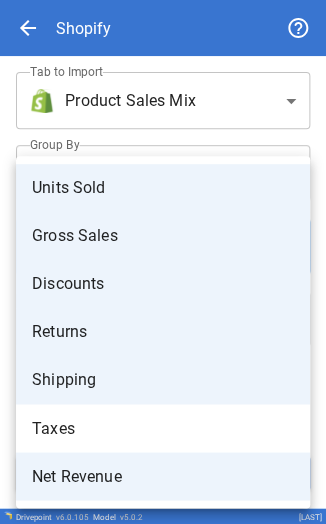 click at bounding box center [163, 262] 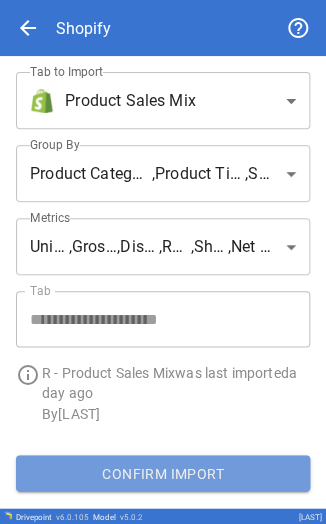 click on "Confirm Import" at bounding box center (163, 473) 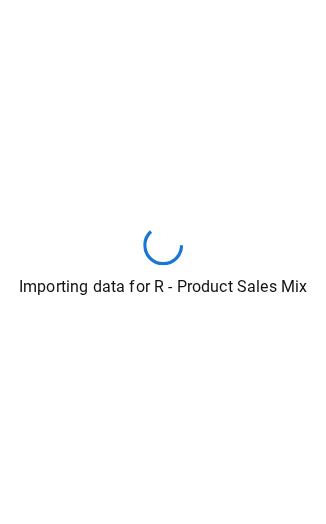 click on "Importing data for R - Product Sales Mix" at bounding box center (163, 262) 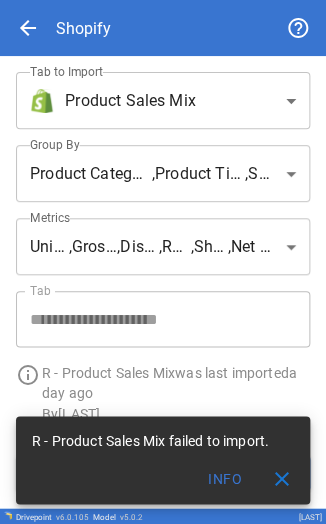 click on "By [LAST] Confirm Import Drivepoint v 6.0.105 Model v 5.0.2 [LAST]" at bounding box center (163, 262) 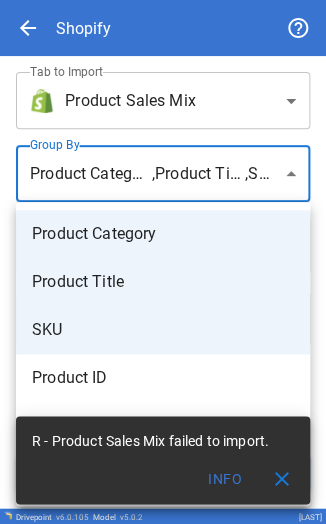 click at bounding box center [163, 262] 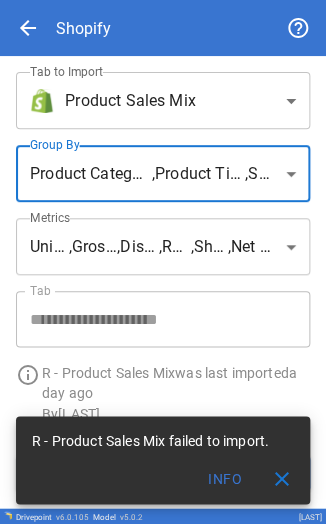 click on "close" at bounding box center (282, 478) 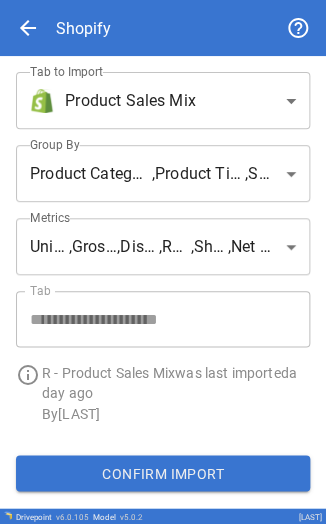 click on "By [LAST] Confirm Import Drivepoint v 6.0.105 Model v 5.0.2 [LAST]" at bounding box center (163, 262) 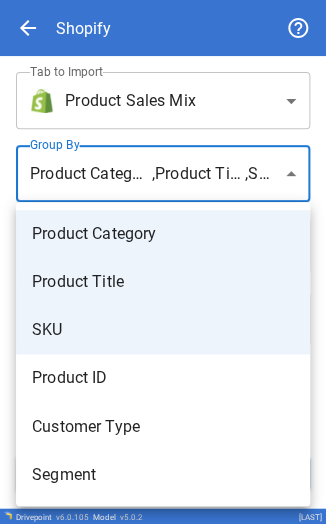 type 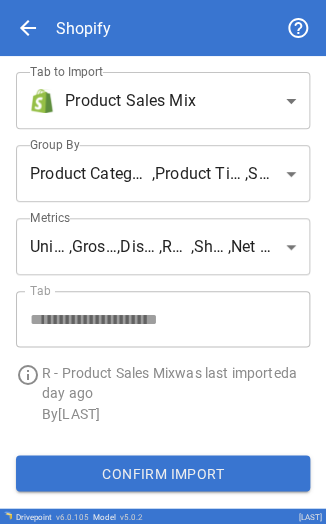 click on "By [LAST] Confirm Import Drivepoint v 6.0.105 Model v 5.0.2 [LAST]" at bounding box center [163, 262] 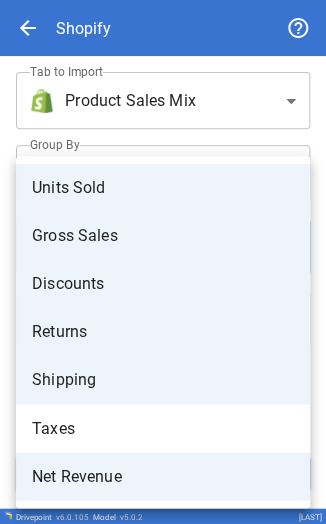 type 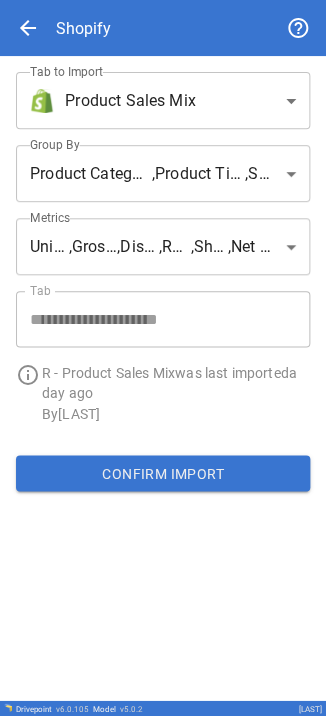 click on "By [LAST] Confirm Import Drivepoint v 6.0.105 Model v 5.0.2 [LAST]" at bounding box center [163, 358] 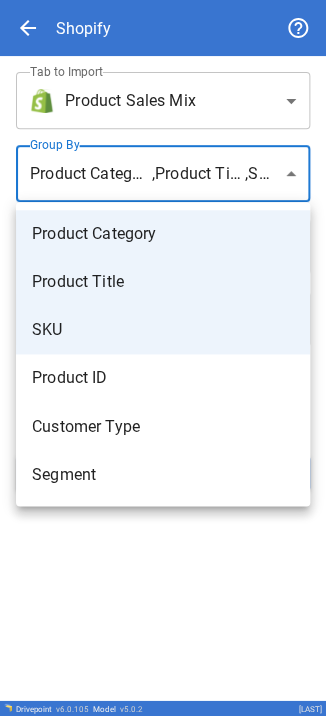 type 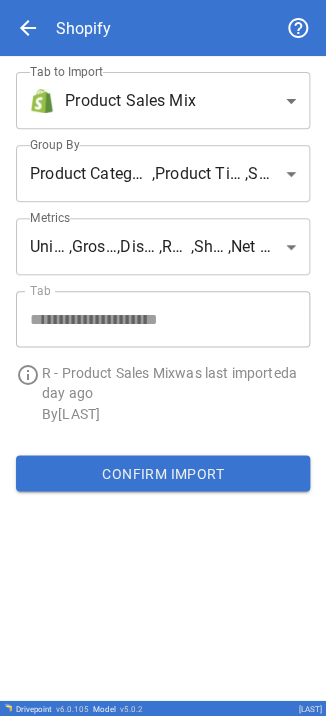 click on "By [LAST] Confirm Import Drivepoint v 6.0.105 Model v 5.0.2 [LAST]" at bounding box center [163, 358] 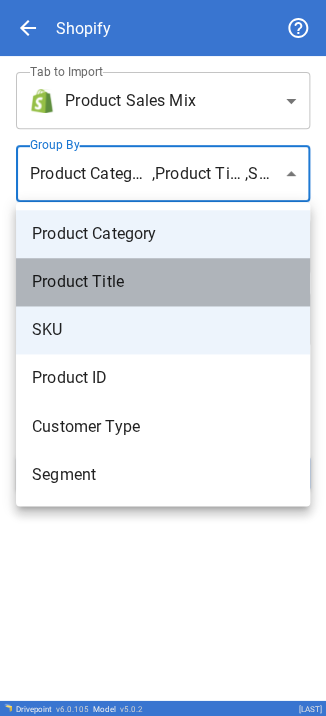 click on "Product Title" at bounding box center [163, 282] 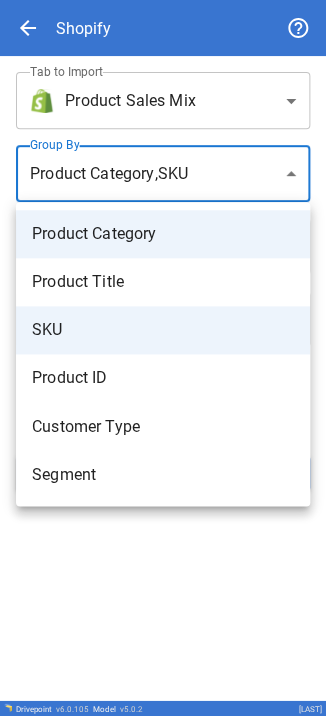 click at bounding box center [163, 358] 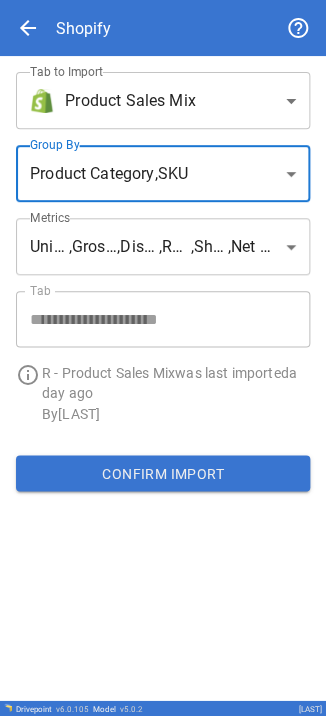 click on "Confirm Import" at bounding box center [163, 473] 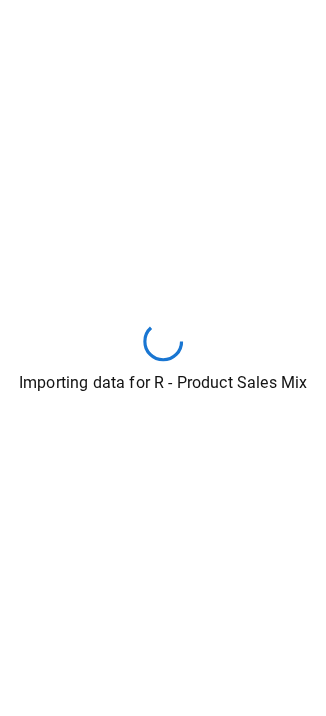 click on "Importing data for R - Product Sales Mix" at bounding box center (163, 358) 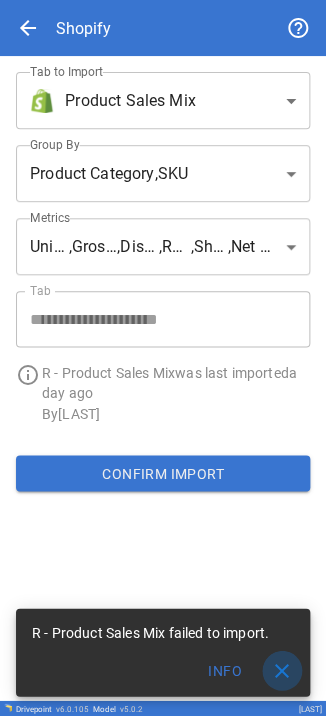 click on "close" at bounding box center [282, 670] 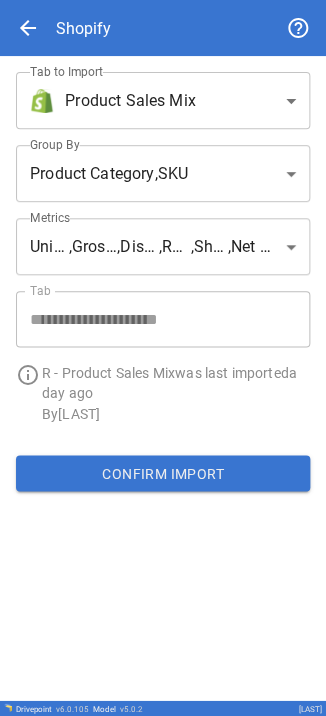 click on "By [LAST] Confirm Import Drivepoint v 6.0.105 Model v 5.0.2 [LAST]" at bounding box center (163, 358) 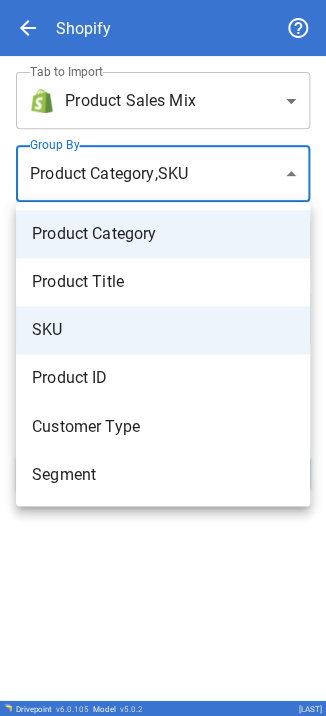 click at bounding box center (163, 358) 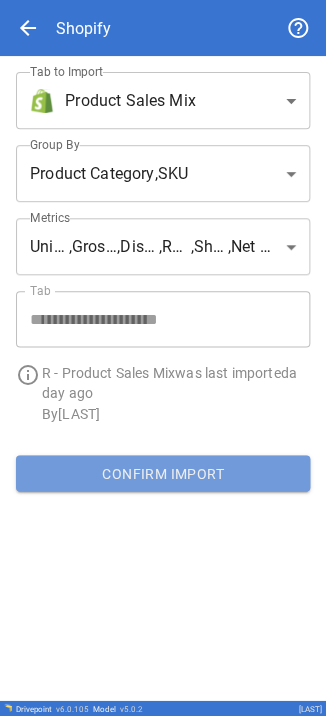 click on "Confirm Import" at bounding box center [163, 473] 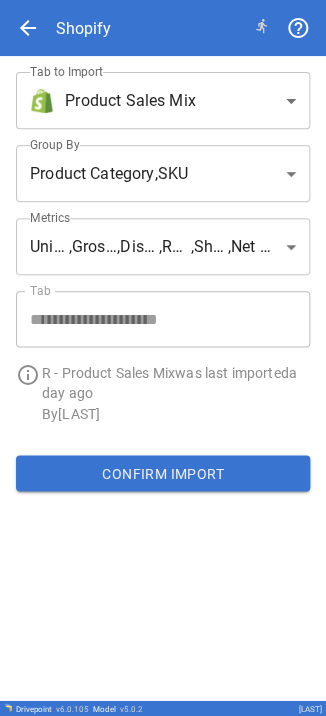 click on "arrow_back Shopify" at bounding box center [163, 28] 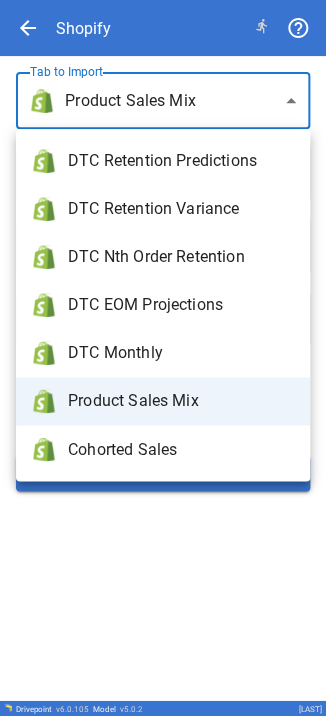 click on "By [LAST] Confirm Import Drivepoint v 6.0.105 Model v 5.0.2 [LAST]" at bounding box center [163, 358] 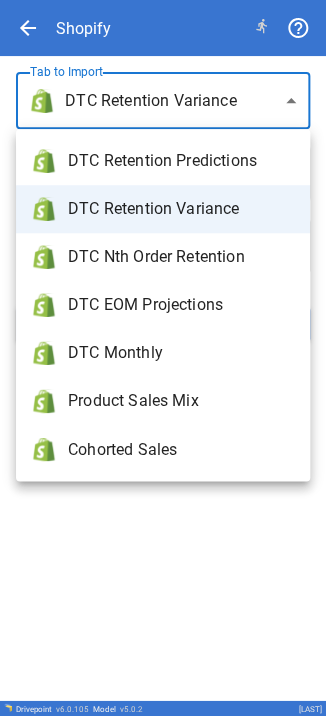 click on "Drivepoint v 6.0.105 Model v 5.0.2 [LAST]" at bounding box center [163, 358] 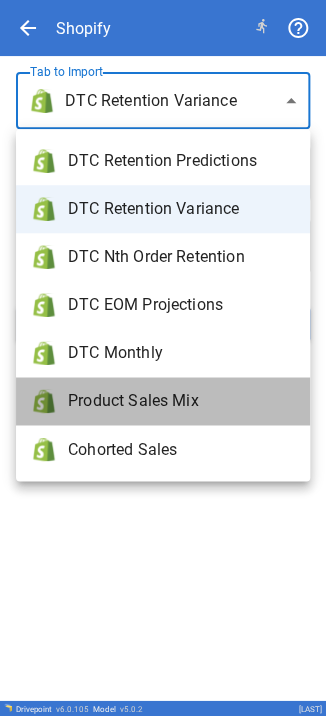 click on "Product Sales Mix" at bounding box center [181, 401] 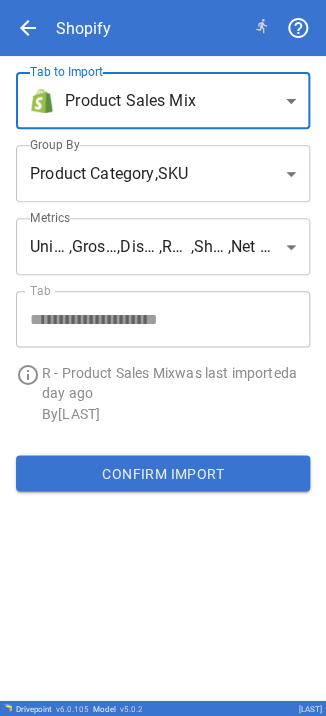 click on "By [LAST]" at bounding box center (163, 378) 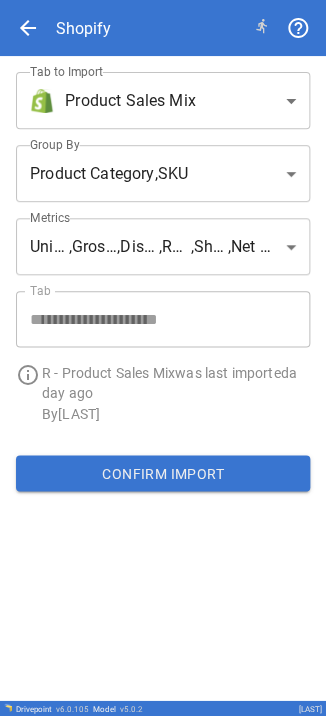 click on "arrow_back Shopify" at bounding box center [163, 28] 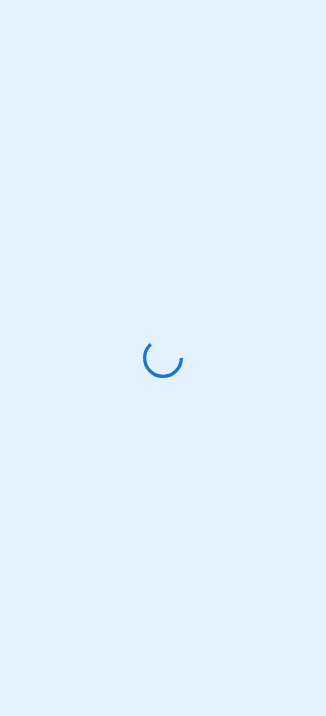 scroll, scrollTop: 0, scrollLeft: 0, axis: both 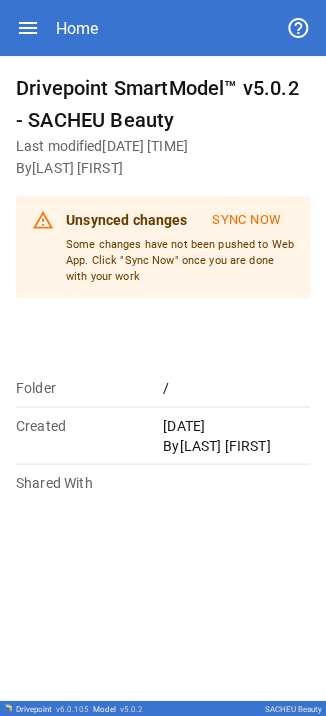click 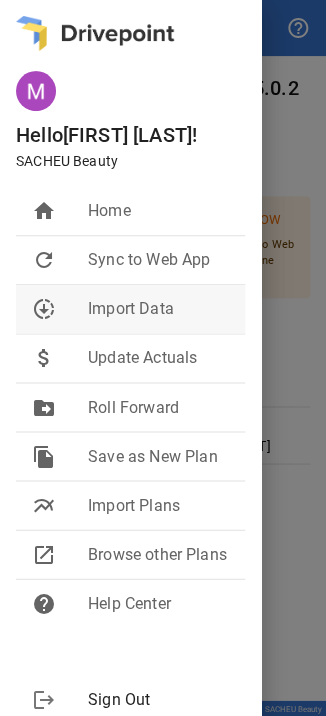 click on "Import Data" at bounding box center [158, 309] 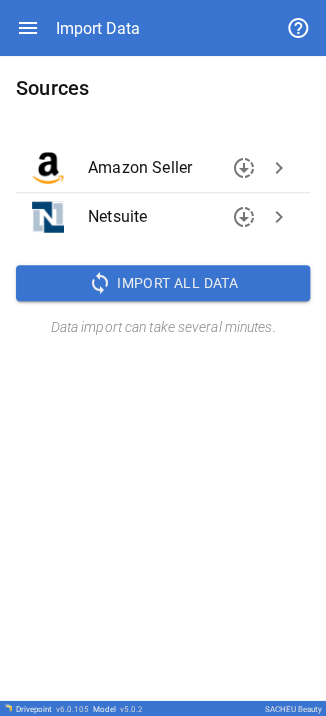 click on "chevron_right" at bounding box center (279, 168) 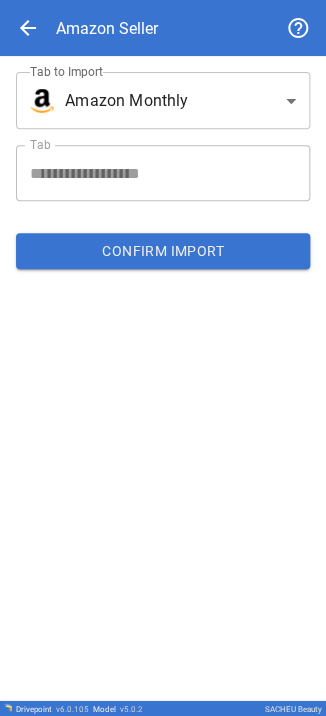 click on "**********" at bounding box center [163, 358] 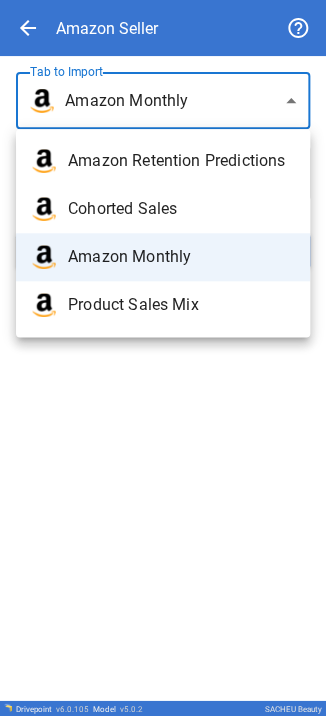 click at bounding box center [163, 358] 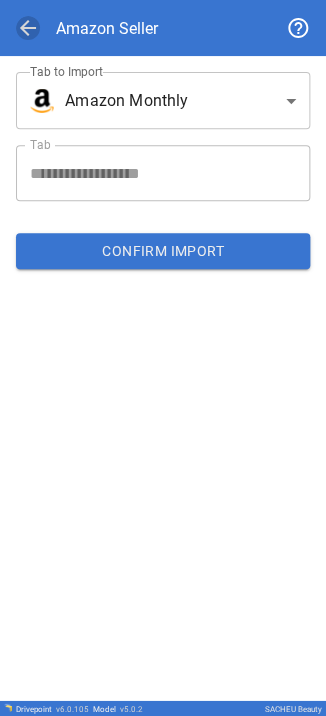 click on "arrow_back" at bounding box center [28, 28] 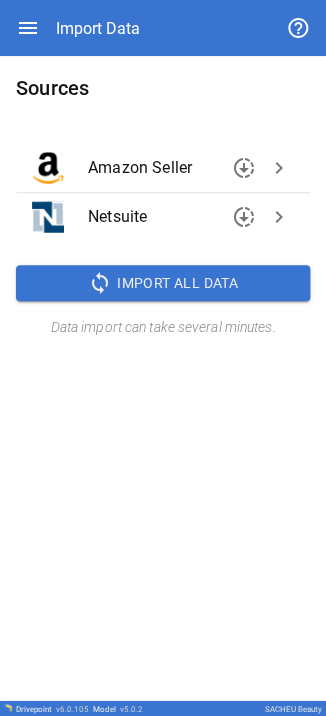 click on "Sources Amazon Seller downloading chevron_right Netsuite downloading chevron_right sync Import All Data Data import can take several minutes." at bounding box center [163, 378] 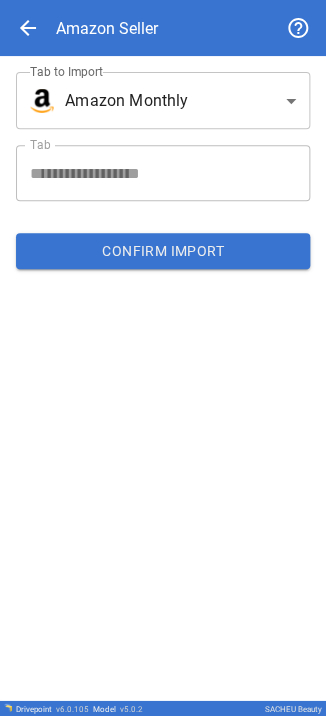 click on "arrow_back Amazon Seller" at bounding box center [163, 28] 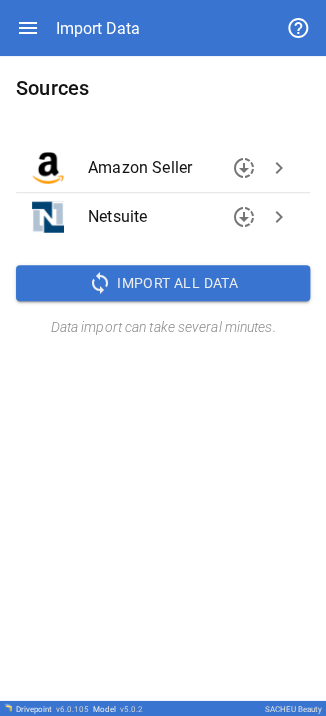 click 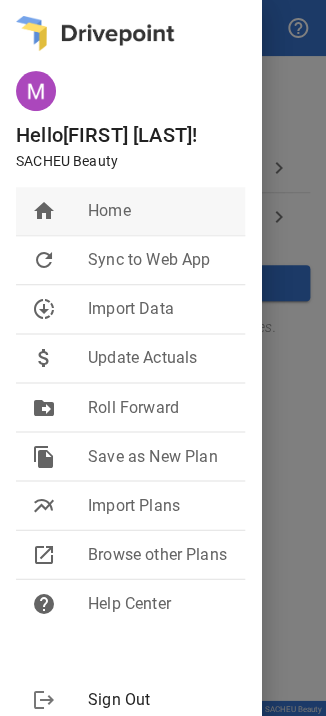 click on "Home" at bounding box center (158, 211) 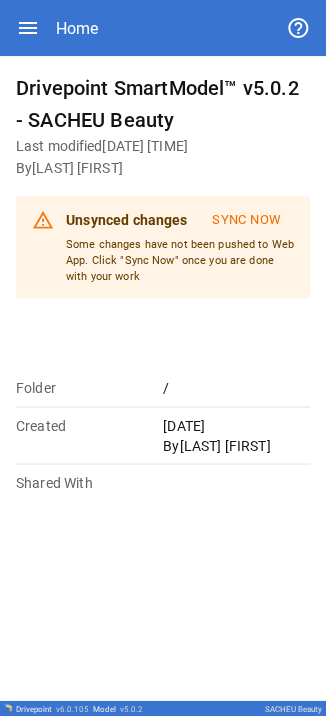 click 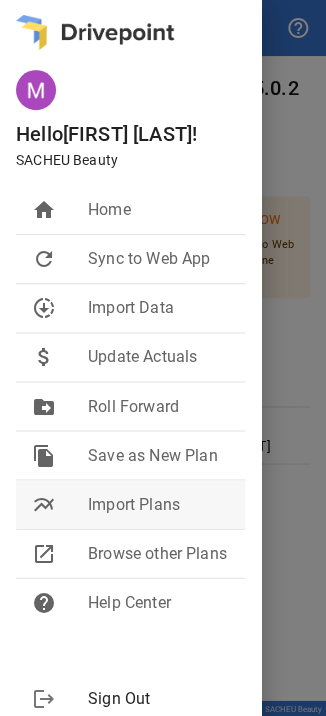 scroll, scrollTop: 0, scrollLeft: 0, axis: both 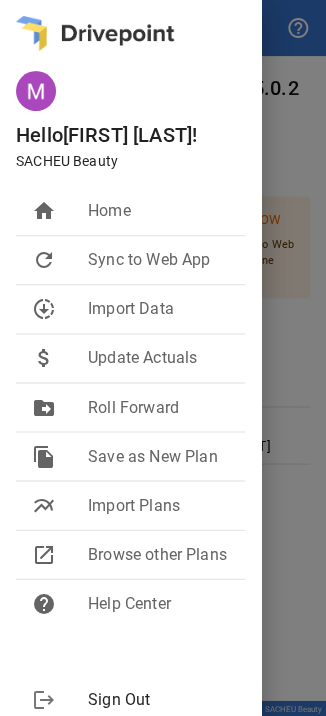 click at bounding box center (163, 358) 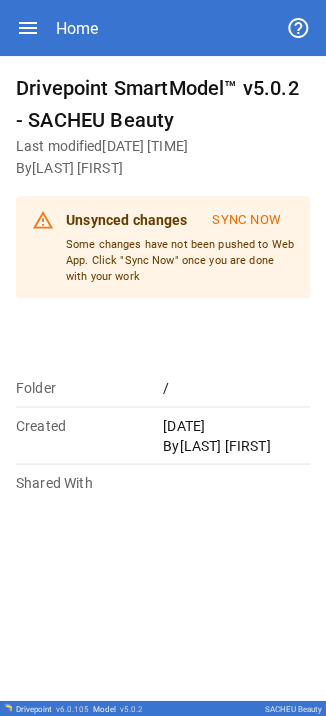click on "Home" at bounding box center (163, 28) 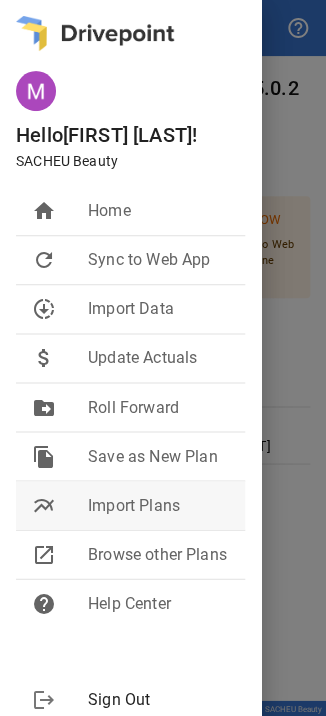 scroll, scrollTop: 77, scrollLeft: 0, axis: vertical 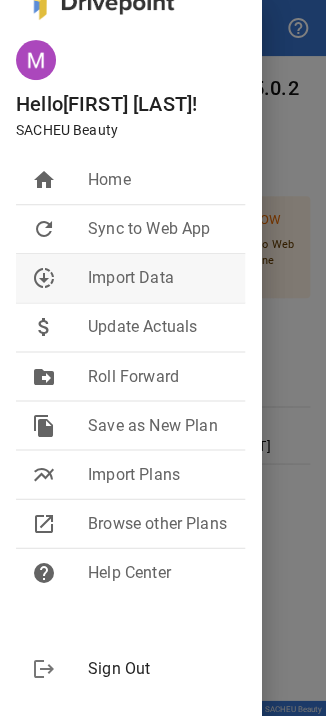 click on "Import Data" at bounding box center (158, 278) 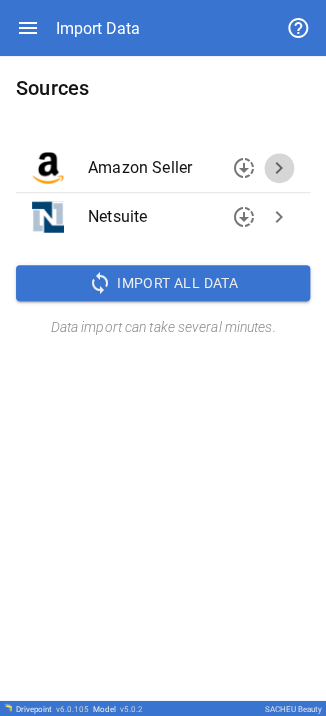 click on "chevron_right" at bounding box center (279, 168) 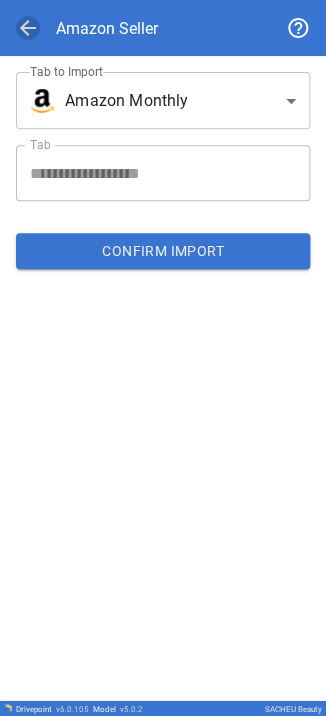 click on "arrow_back" at bounding box center [28, 28] 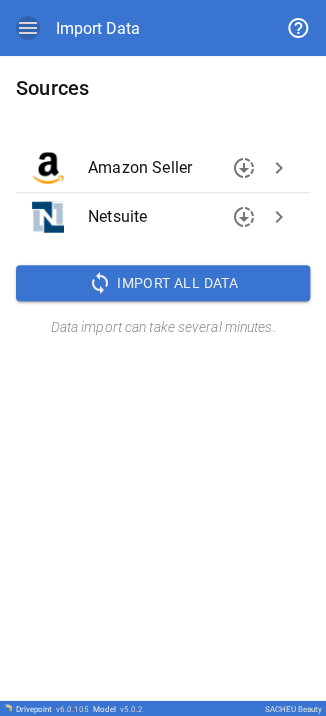 click 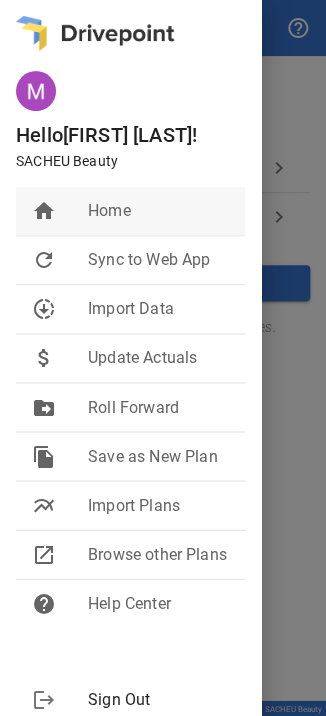 click on "Home" at bounding box center (158, 211) 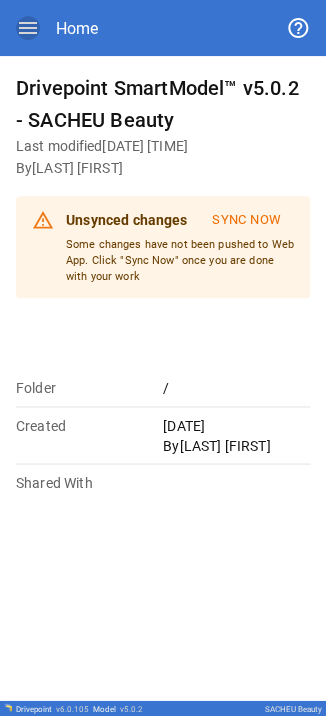 click 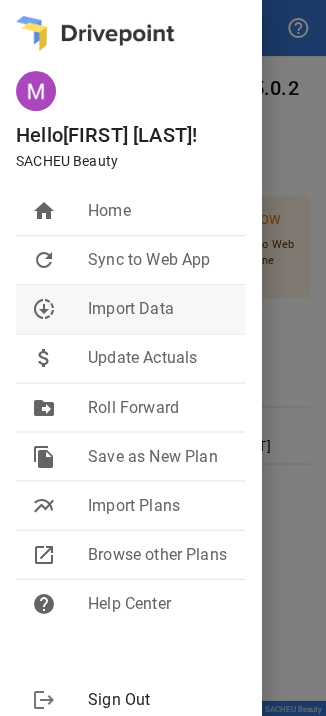 click on "Import Data" at bounding box center [158, 309] 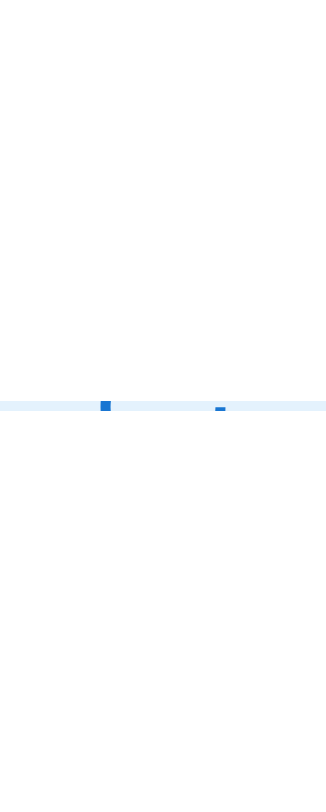 scroll, scrollTop: 0, scrollLeft: 0, axis: both 